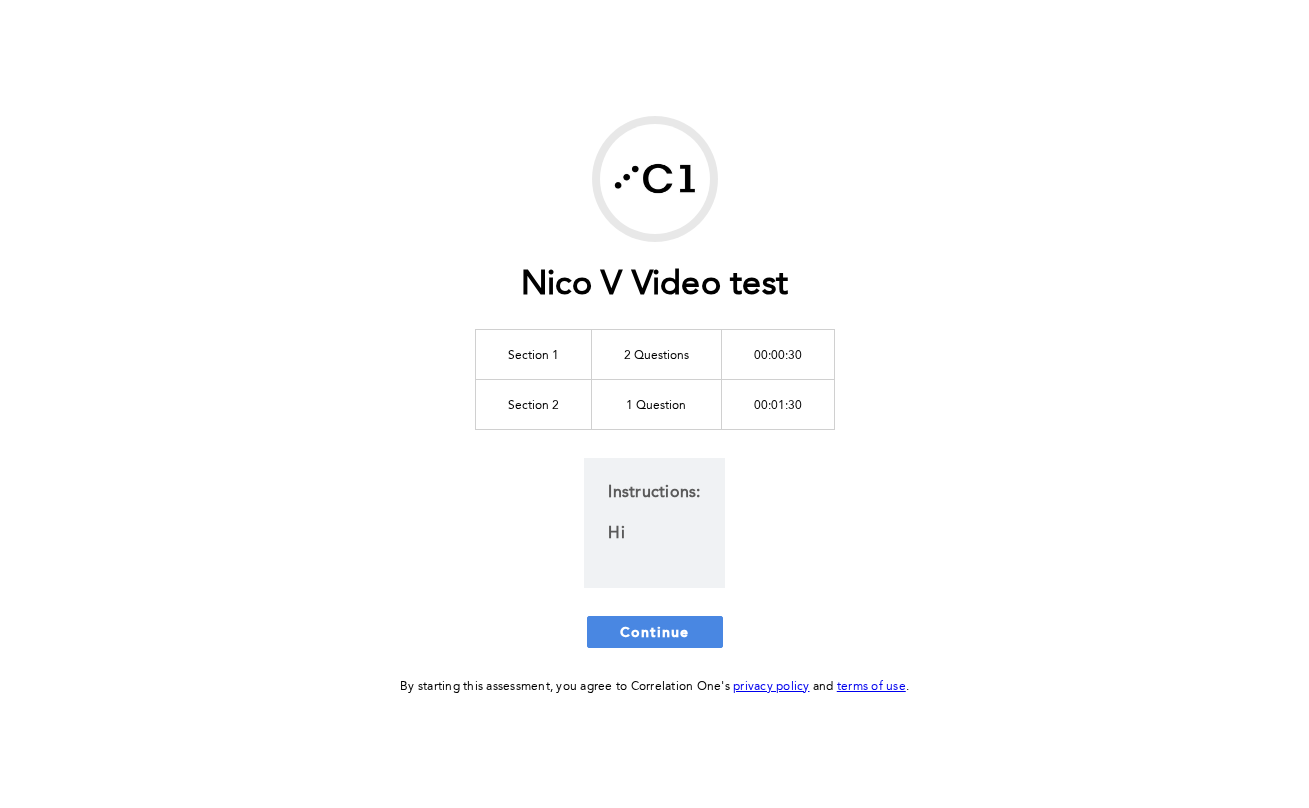 scroll, scrollTop: 0, scrollLeft: 0, axis: both 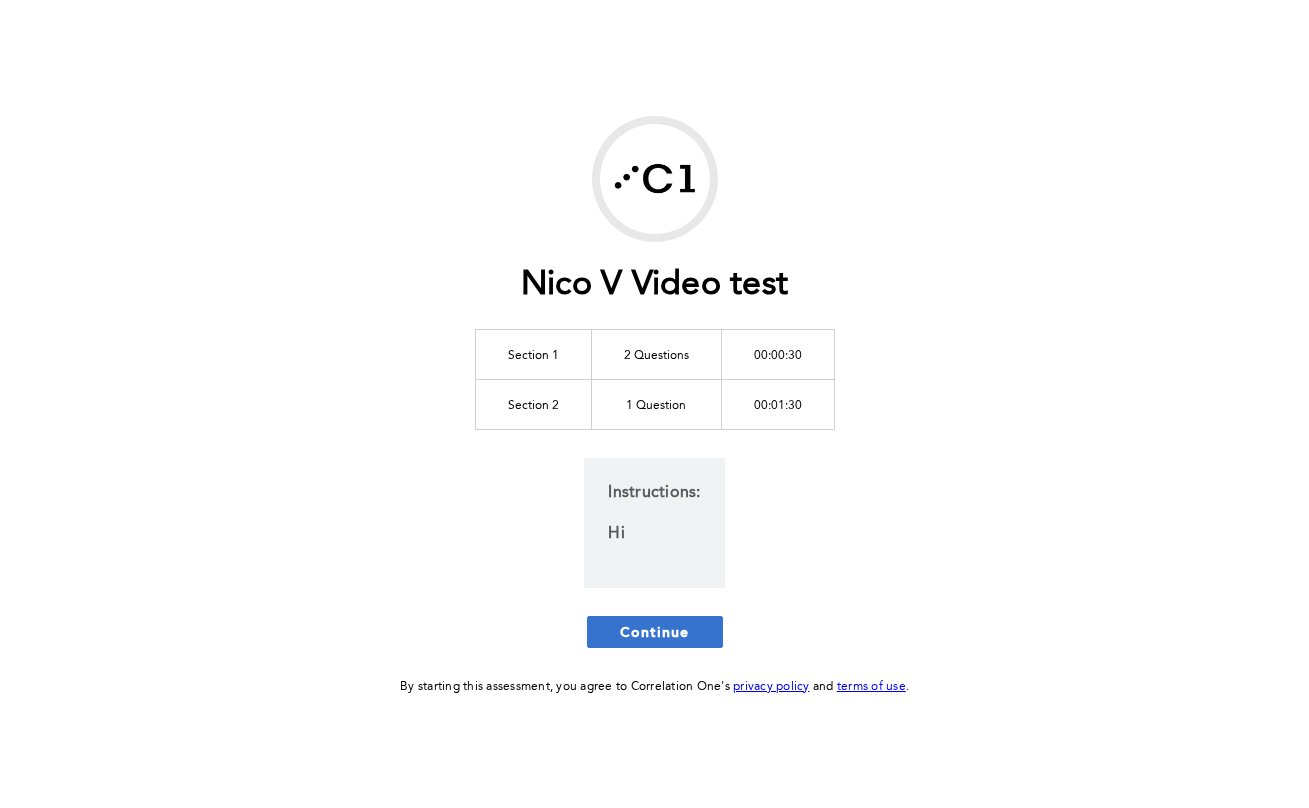 click on "Continue" at bounding box center [655, 631] 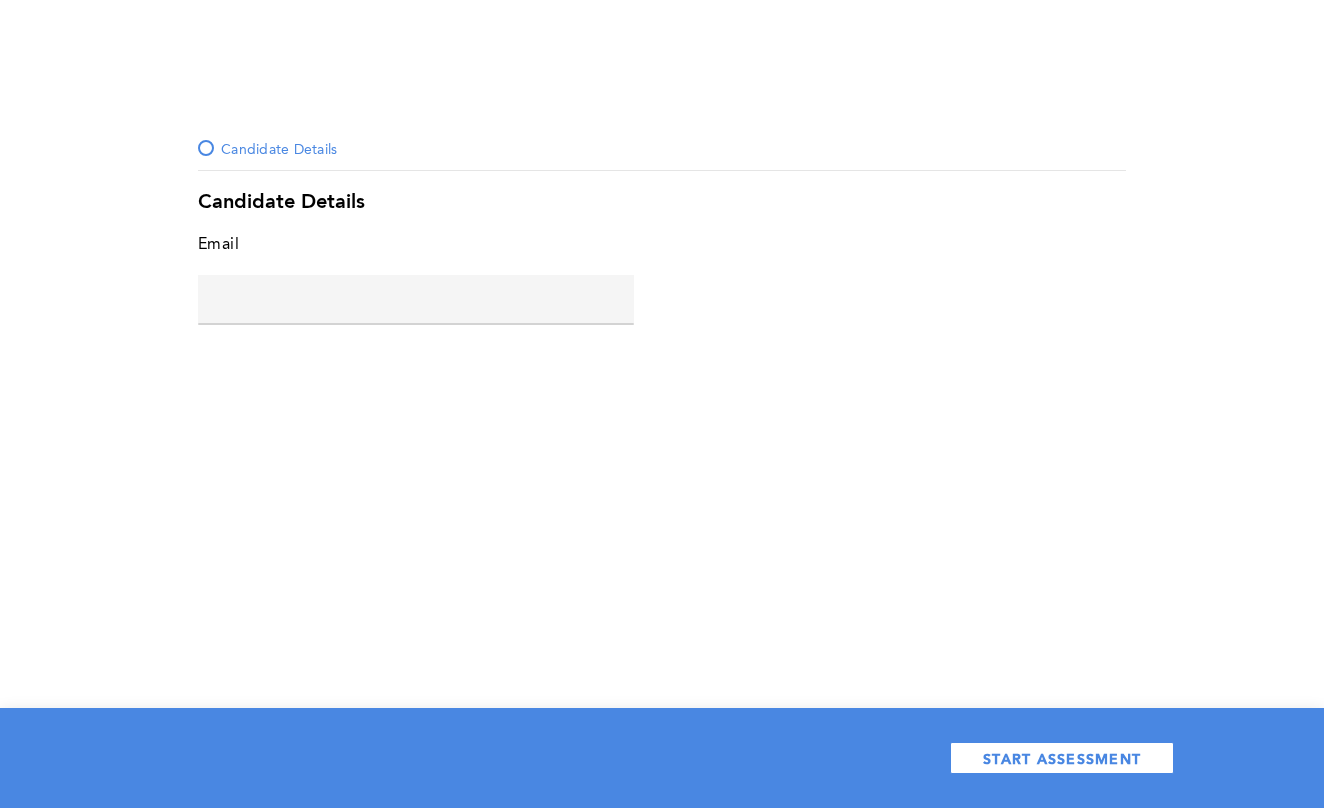 click 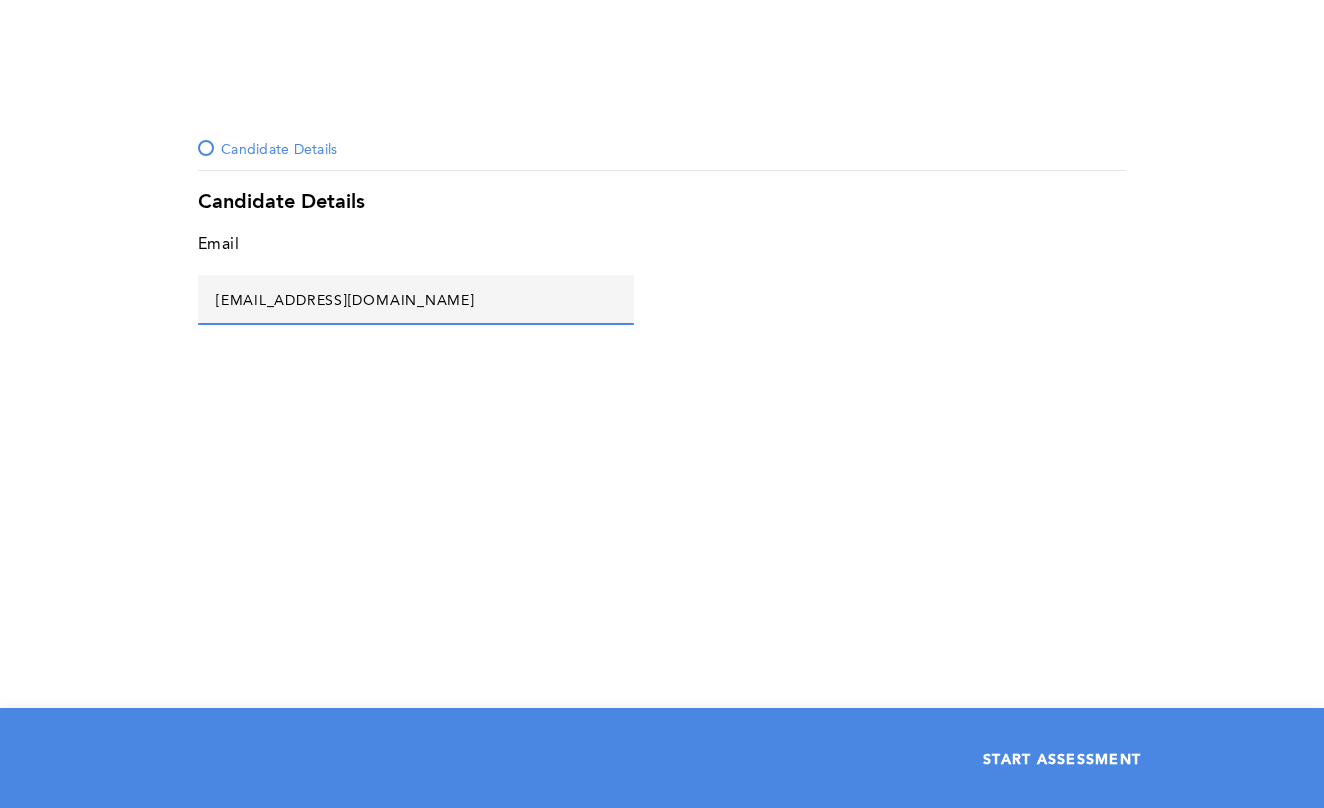 type on "asd@asd.com" 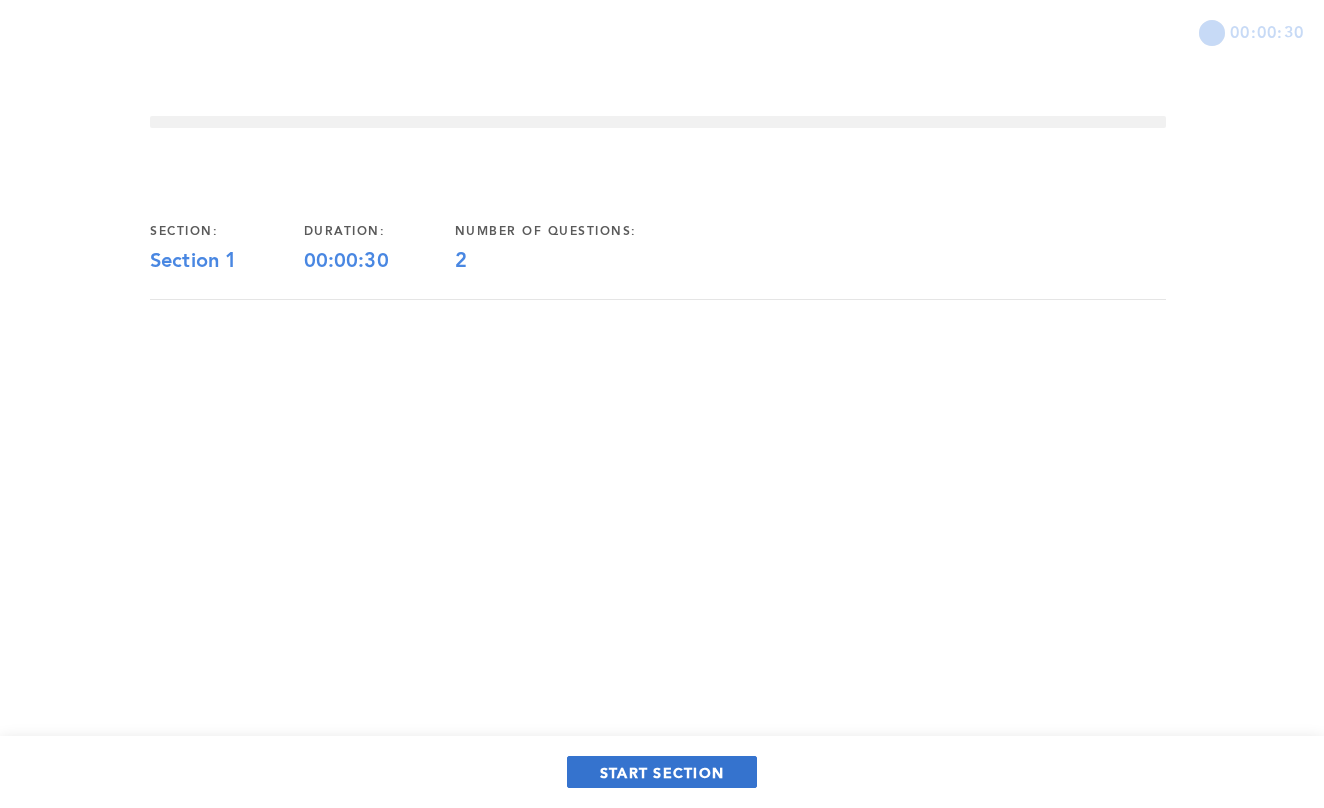 click on "START SECTION" at bounding box center [662, 772] 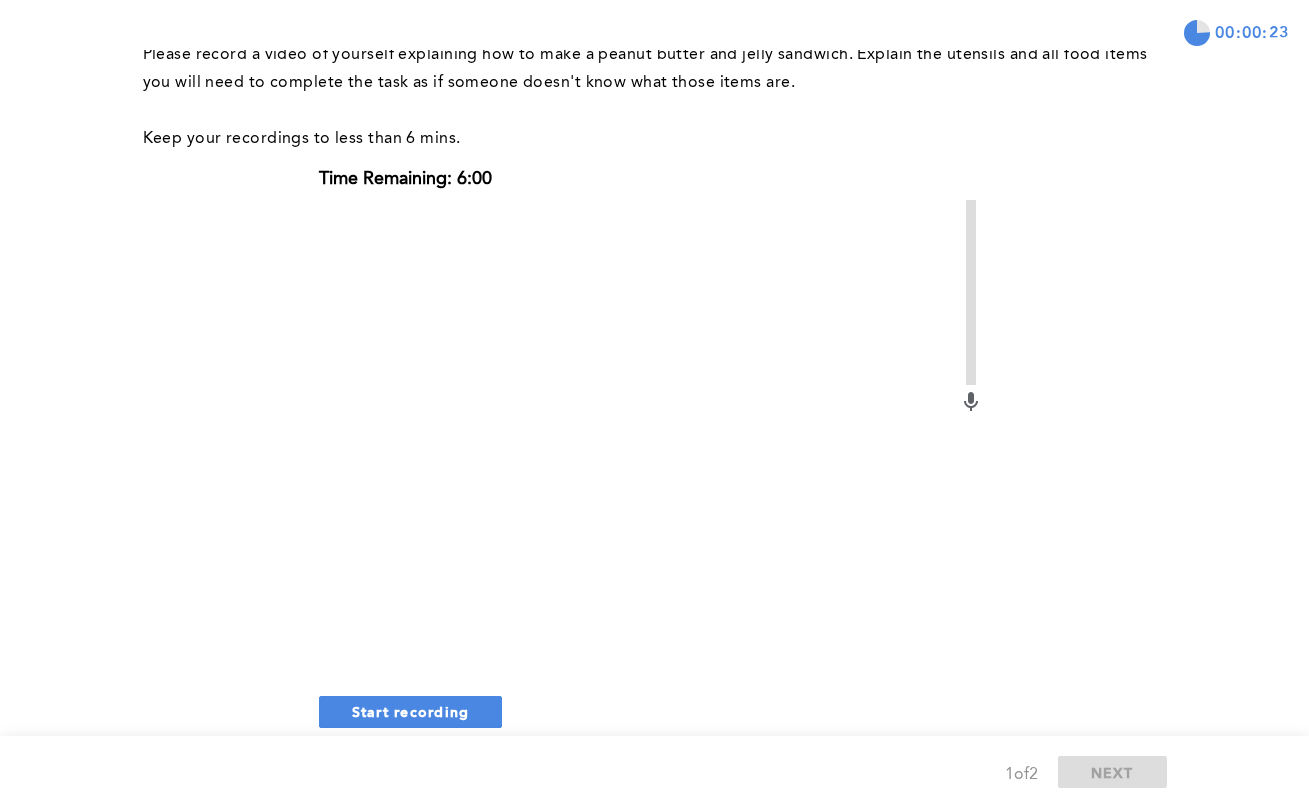 scroll, scrollTop: 267, scrollLeft: 0, axis: vertical 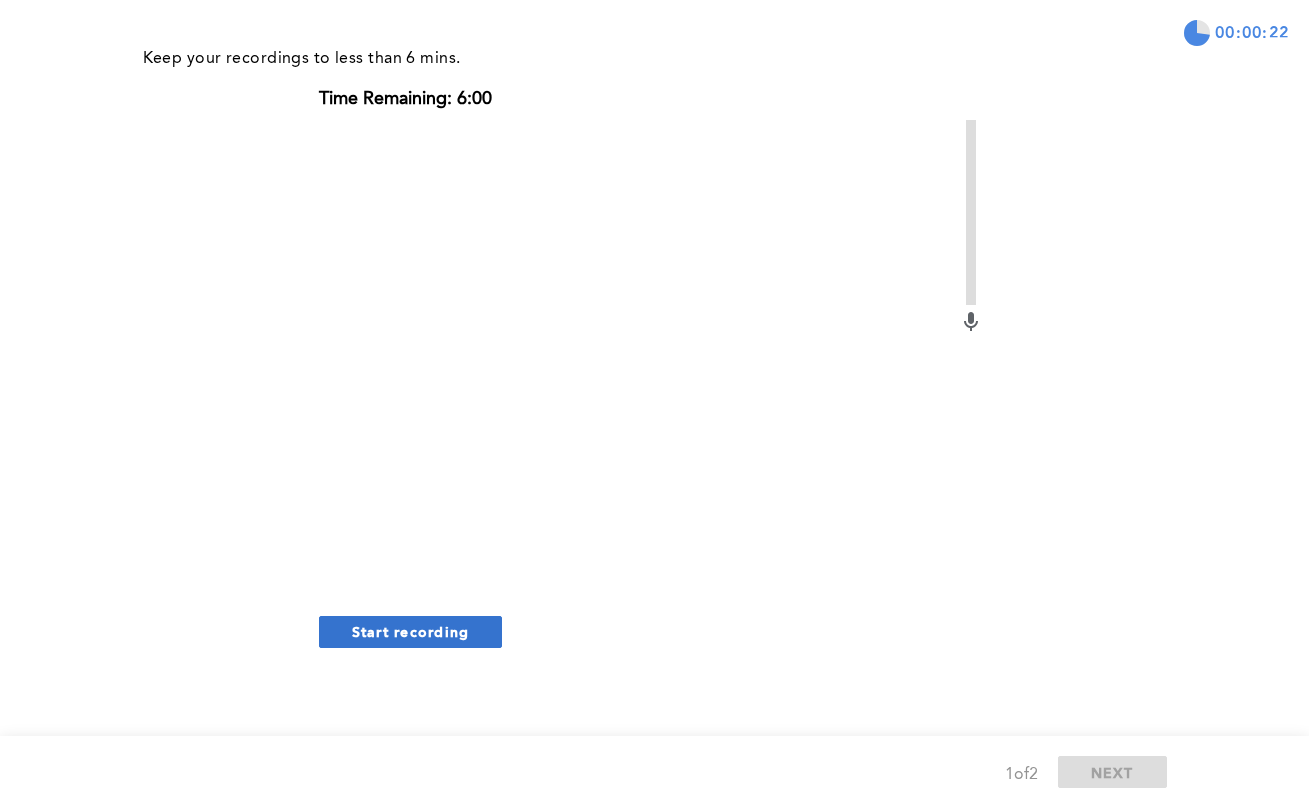 click on "Start recording" at bounding box center [411, 631] 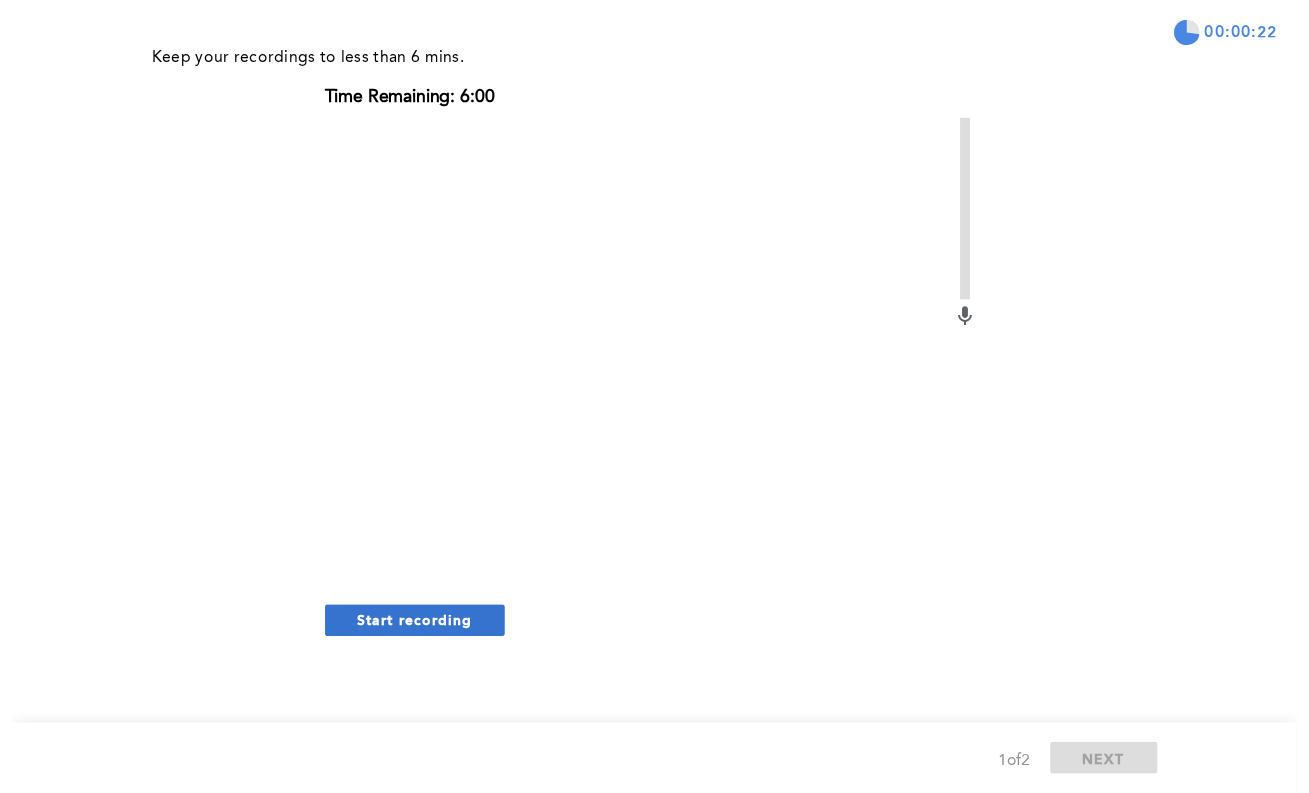 scroll, scrollTop: 144, scrollLeft: 0, axis: vertical 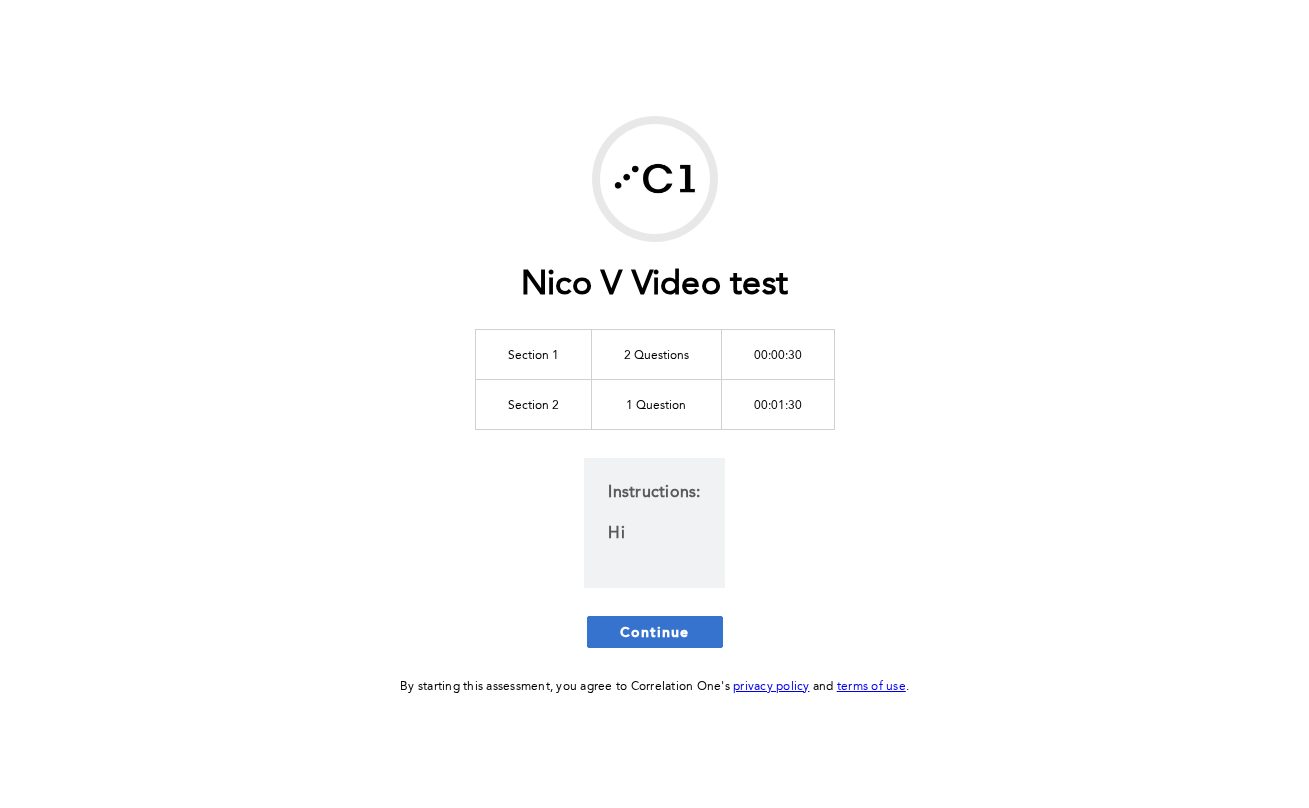 click on "Continue" at bounding box center (655, 632) 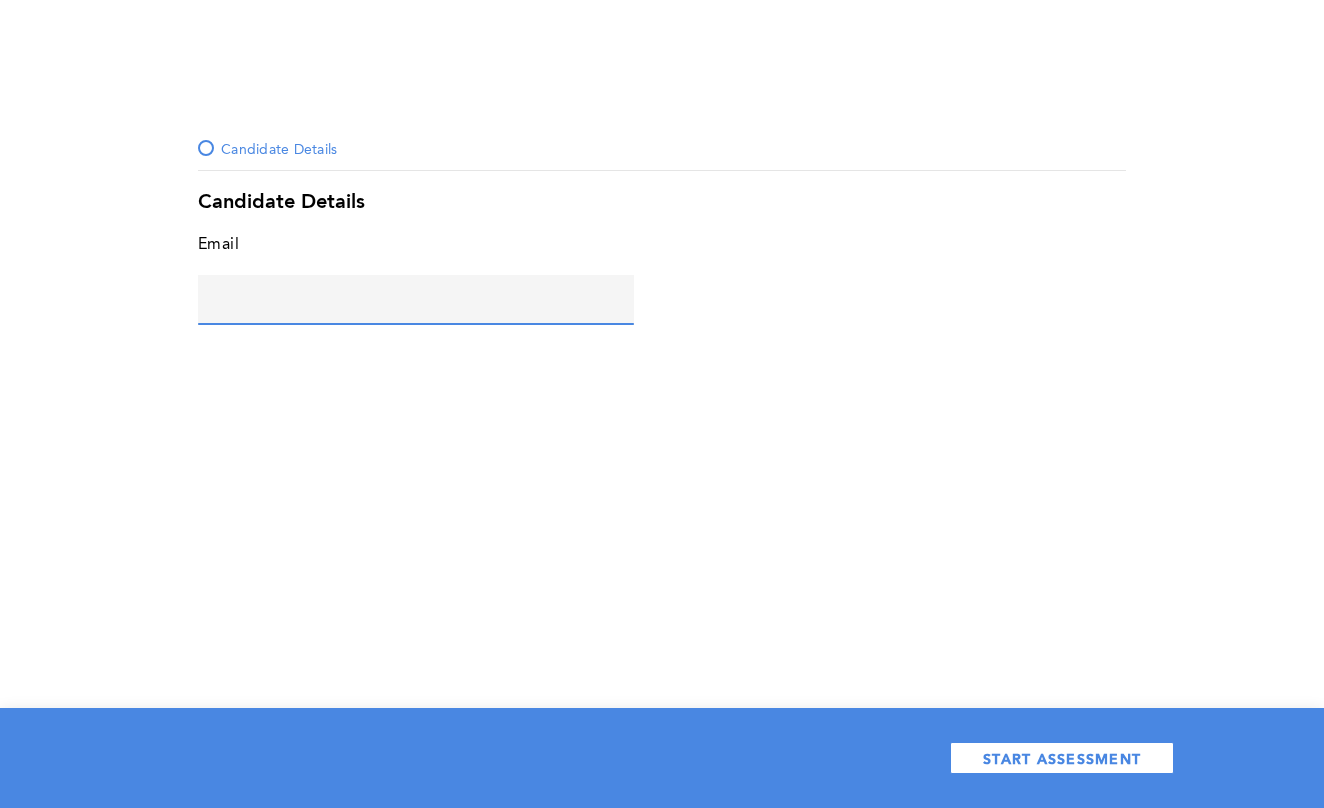 click 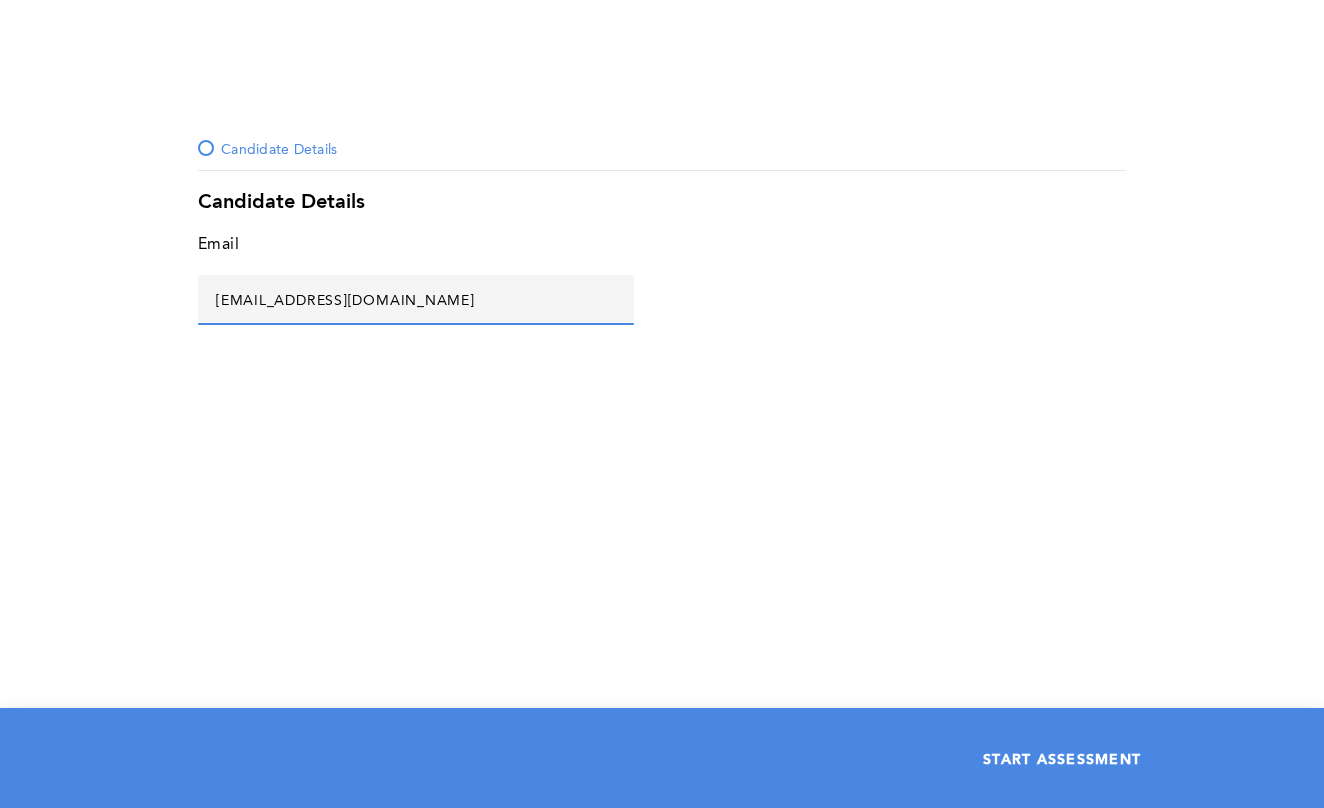 type on "[EMAIL_ADDRESS][DOMAIN_NAME]" 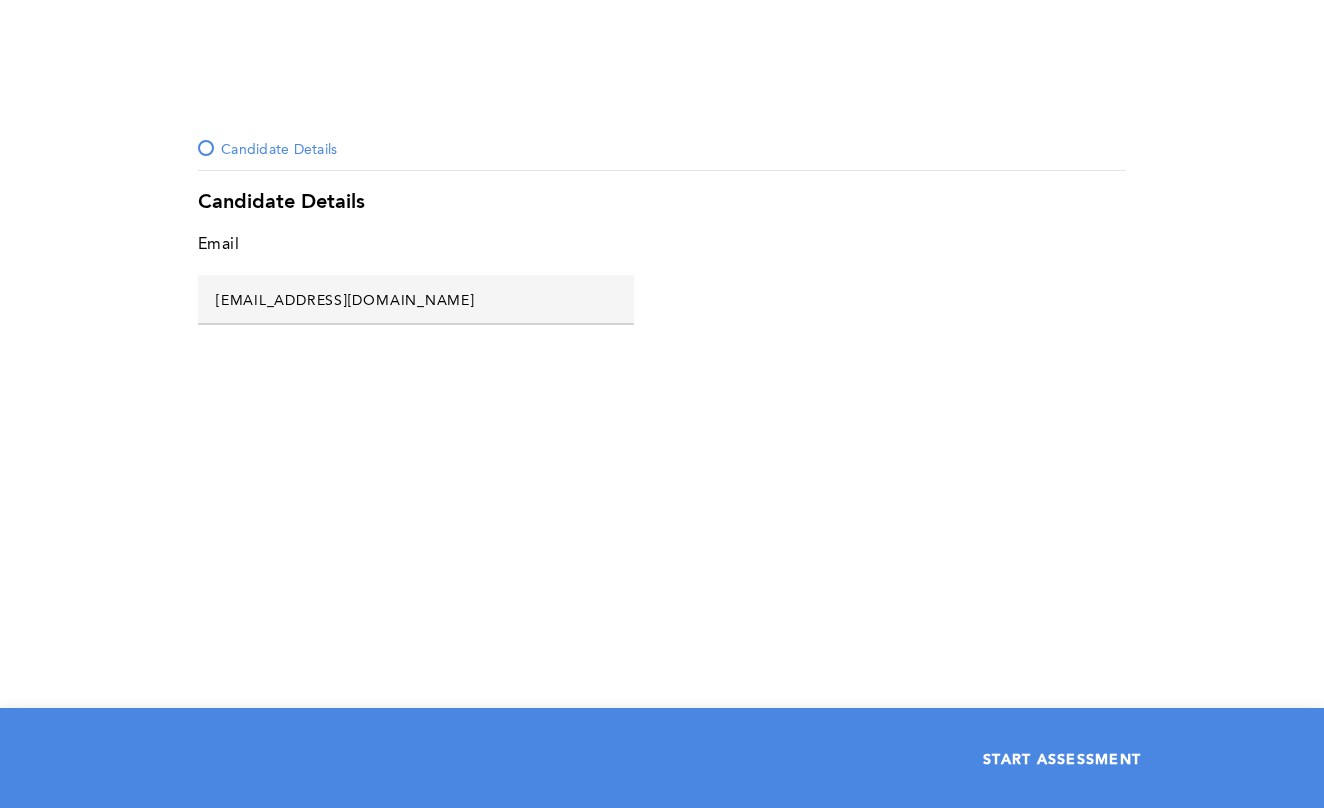click on "START ASSESSMENT" at bounding box center [1062, 758] 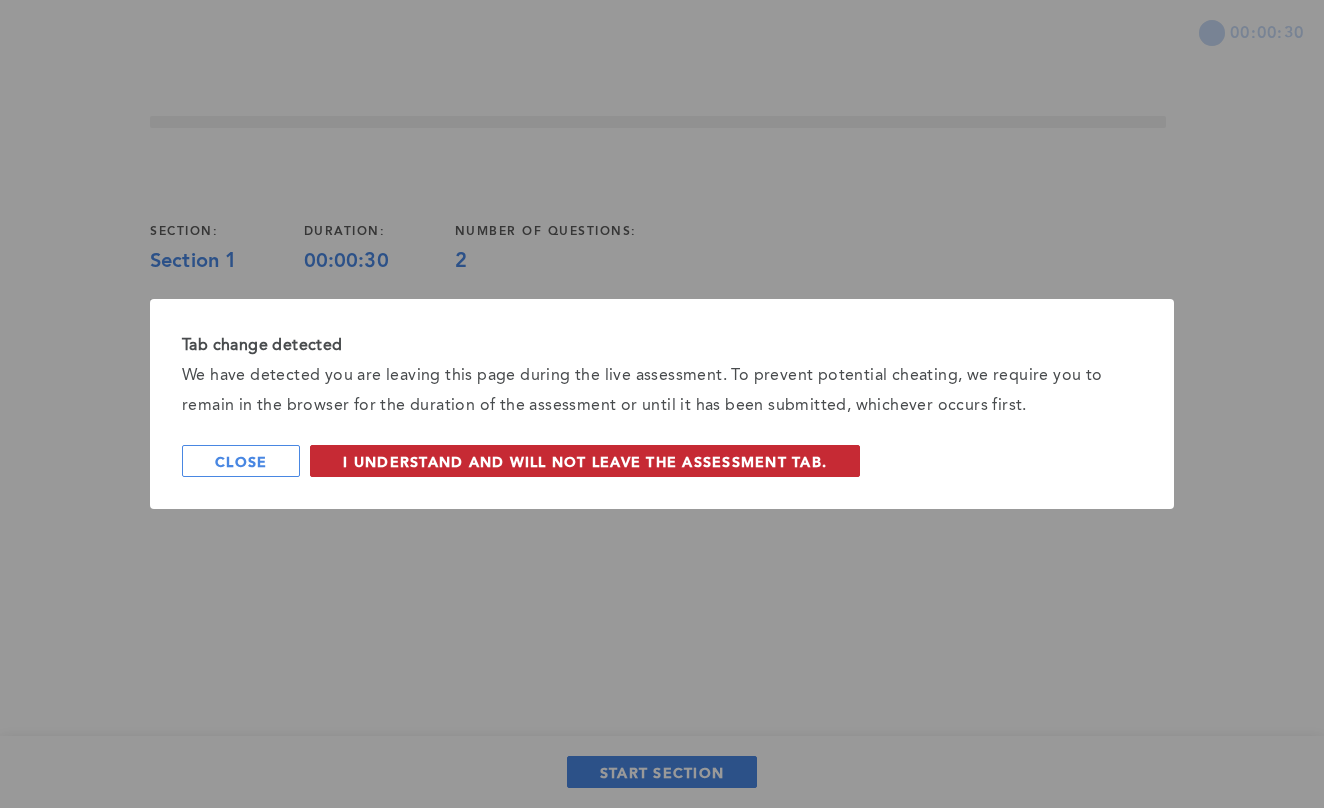 click on "I understand and will not leave the assessment tab." at bounding box center (585, 461) 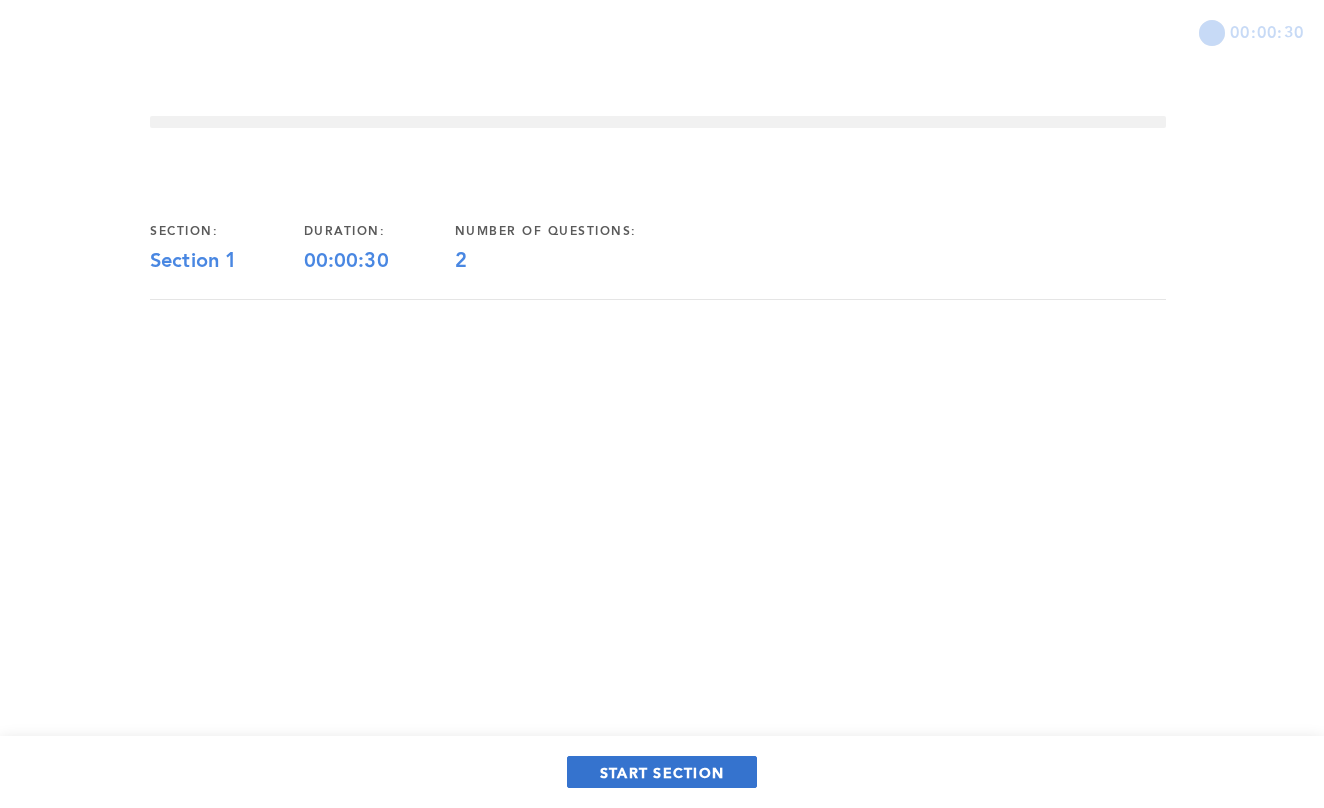 click on "START SECTION" at bounding box center (662, 772) 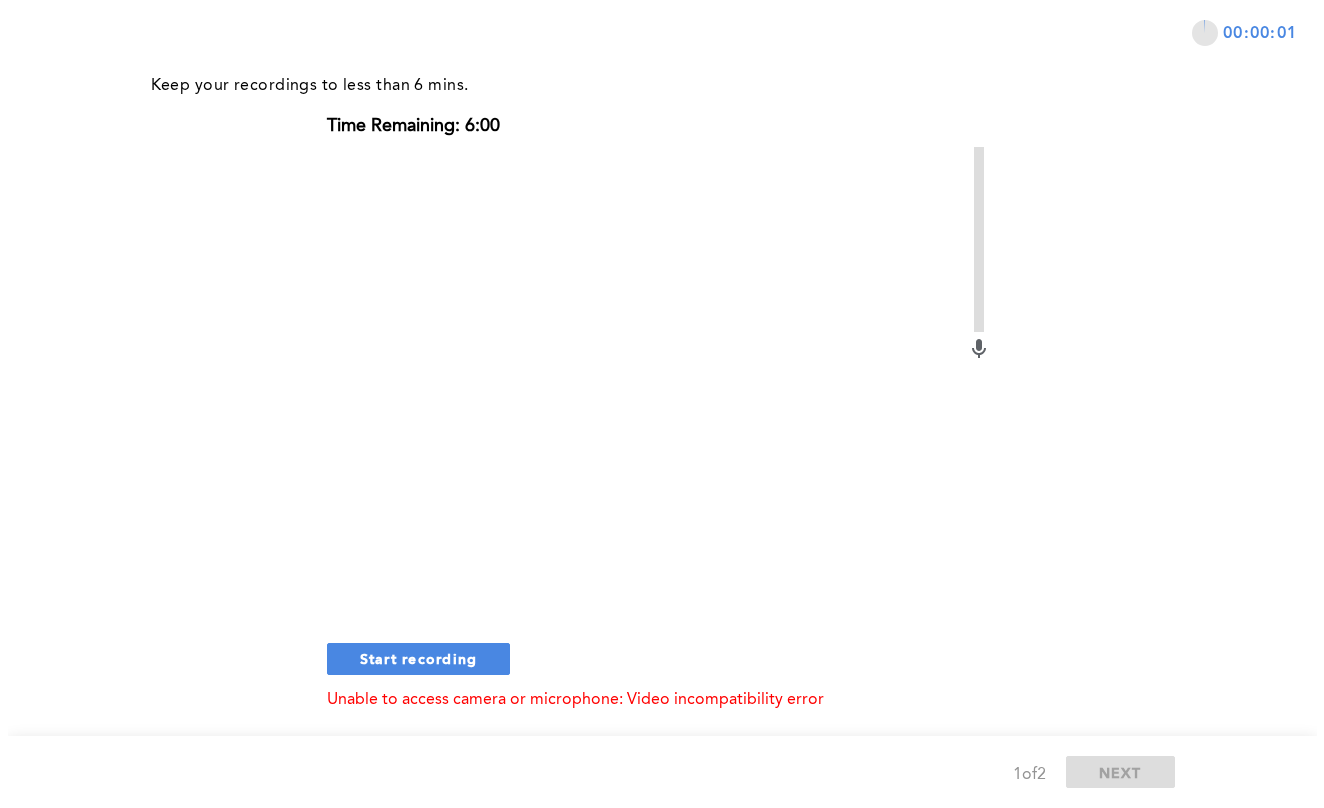 scroll, scrollTop: 0, scrollLeft: 0, axis: both 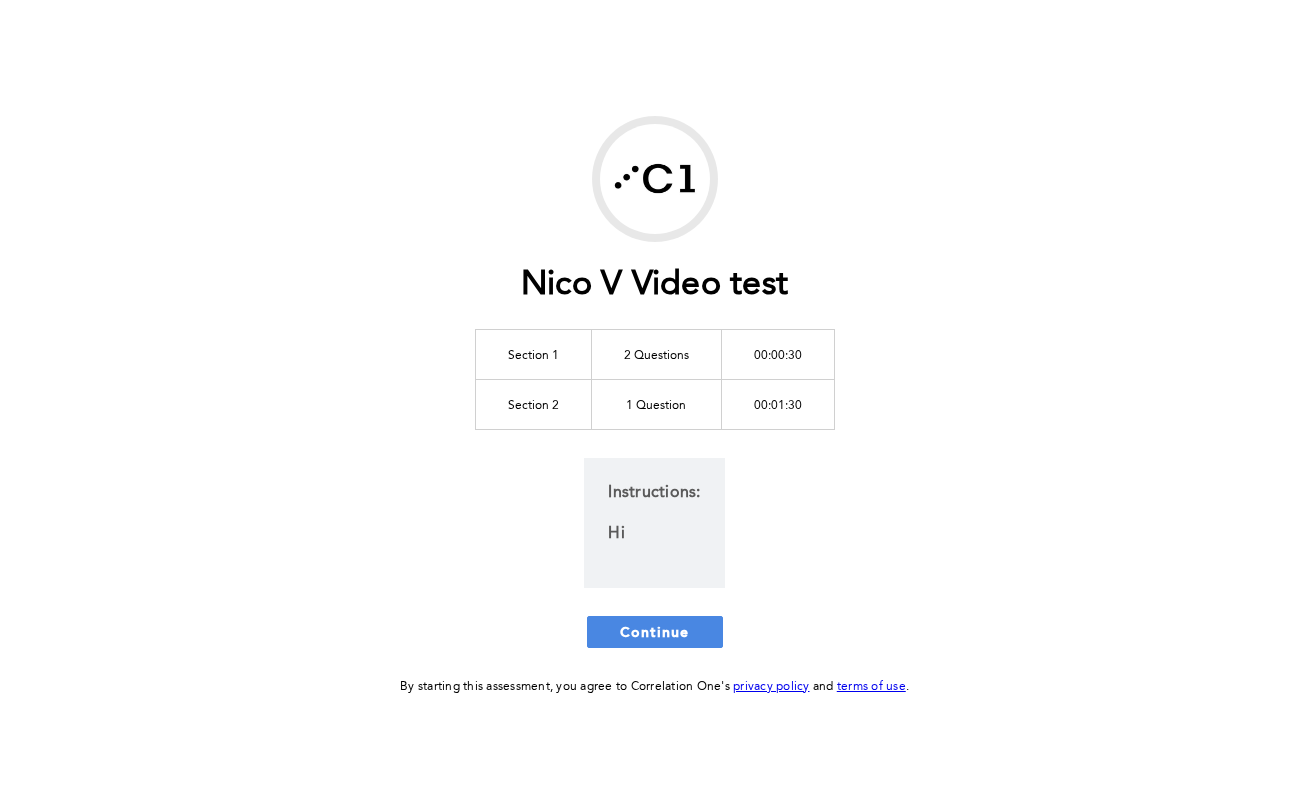 click on "Nico V Video test Section 1 2 Questions 00:00:30 Section 2 1 Question 00:01:30 Instructions: Hi Continue By starting this assessment, you agree to Correlation One's   privacy policy   and   terms of use ." at bounding box center [655, 407] 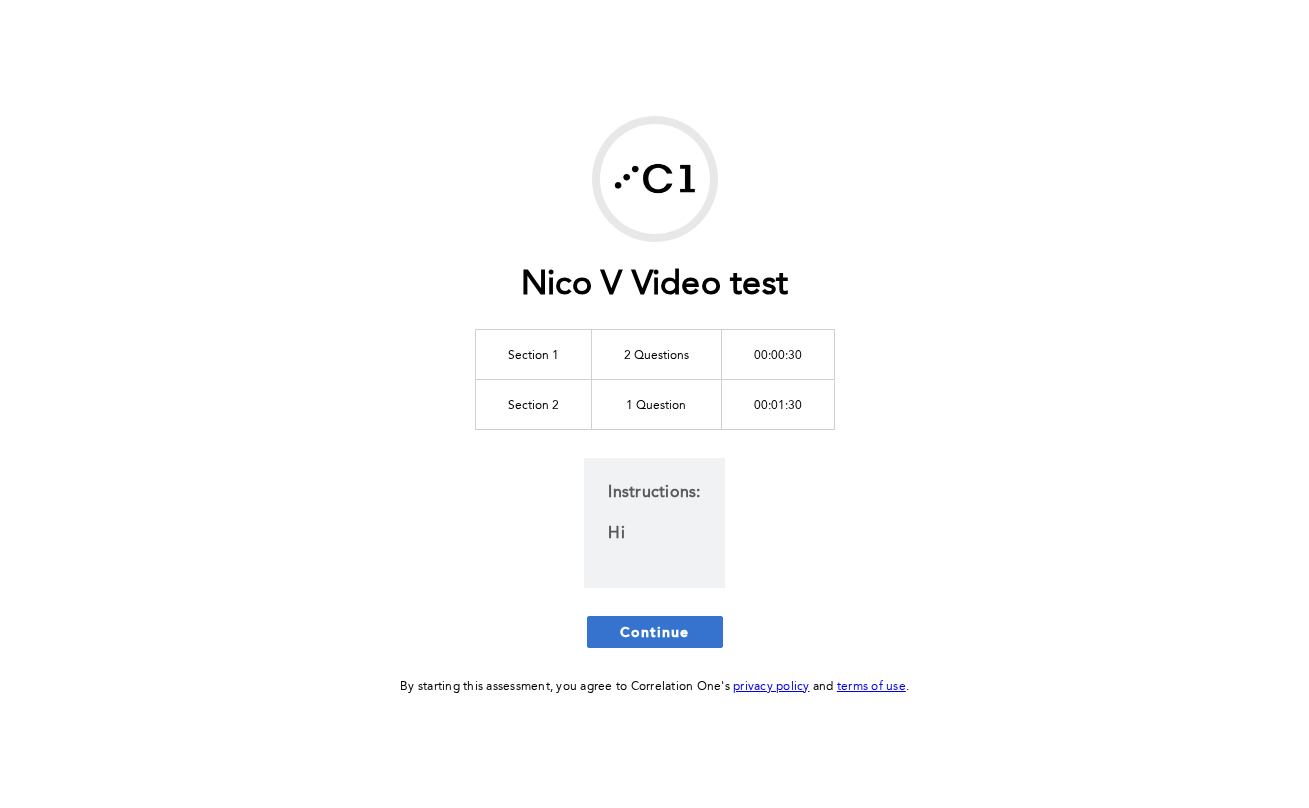 click on "Continue" at bounding box center [655, 632] 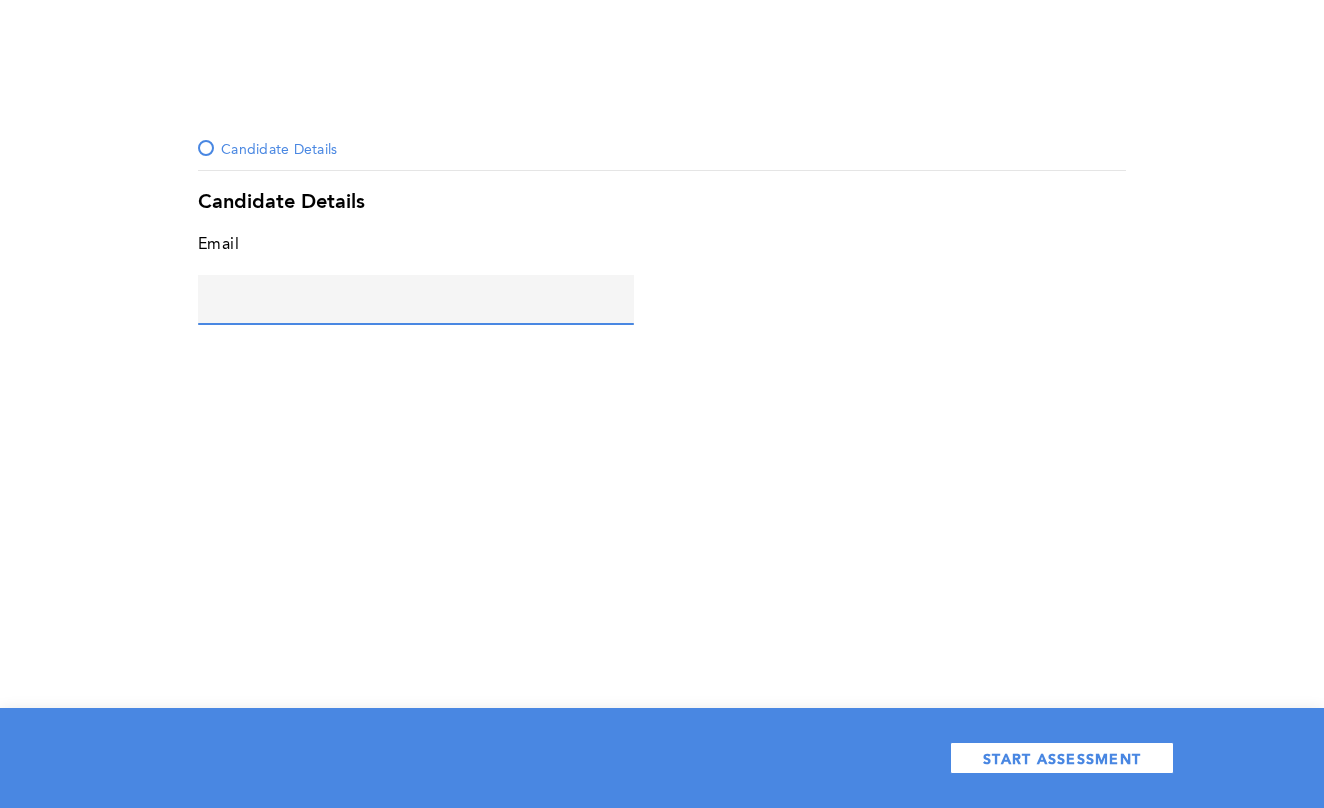 click 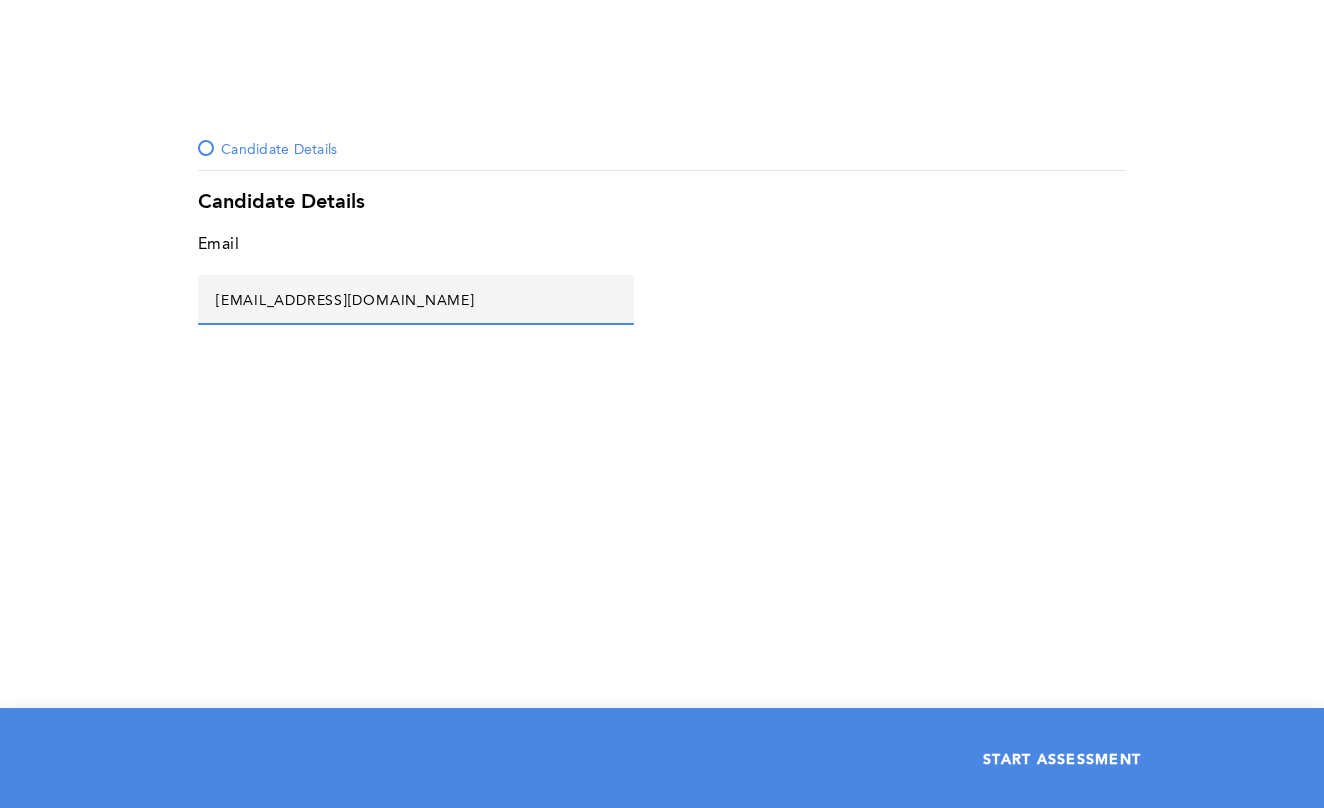 type on "asd@asd.com" 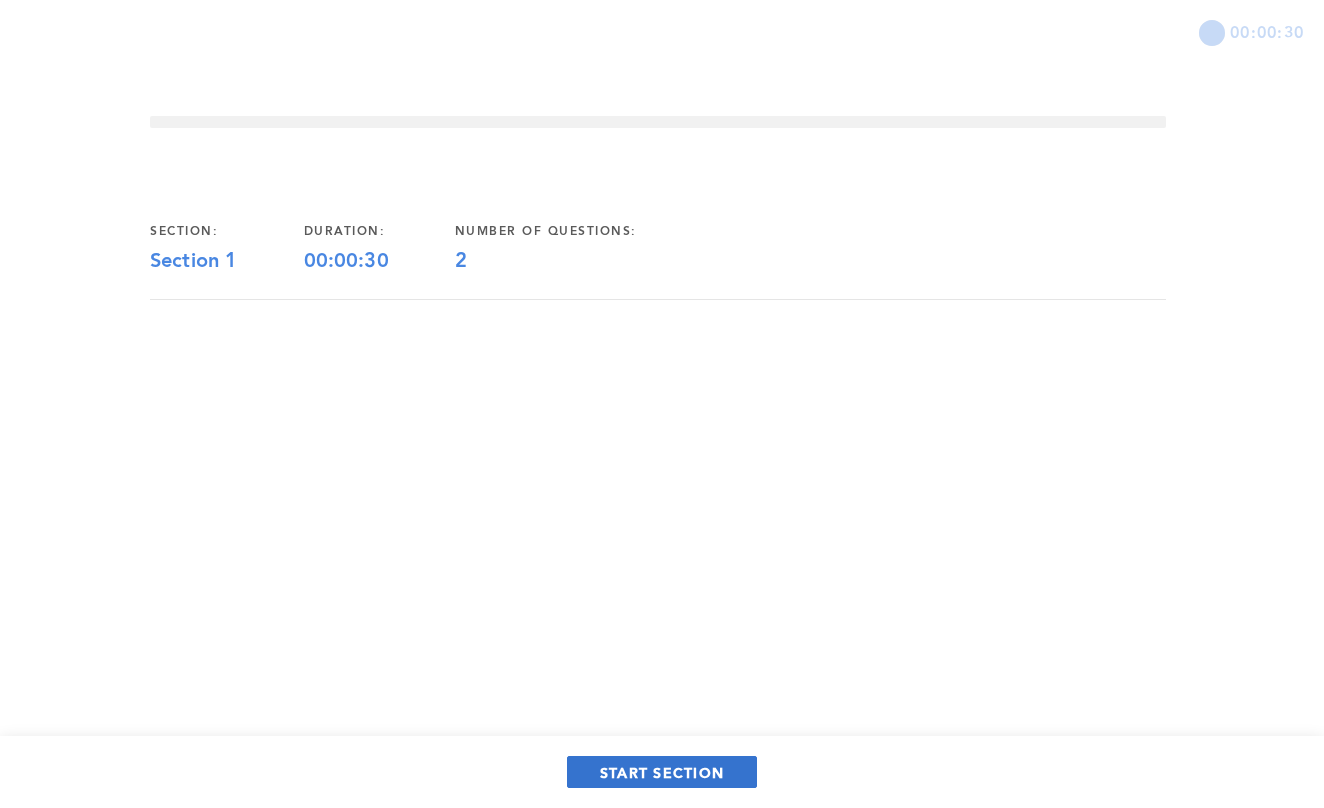 click on "START SECTION" at bounding box center (662, 772) 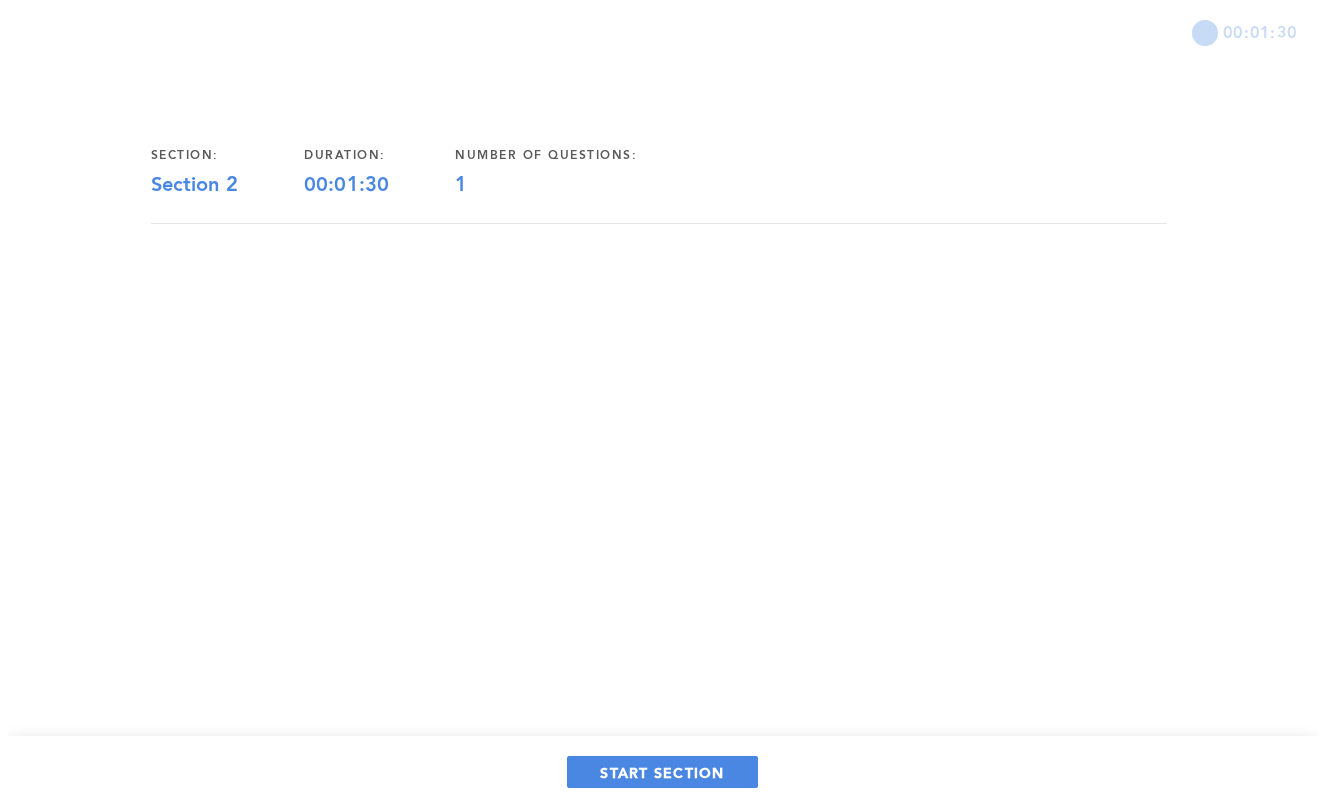 scroll, scrollTop: 0, scrollLeft: 0, axis: both 